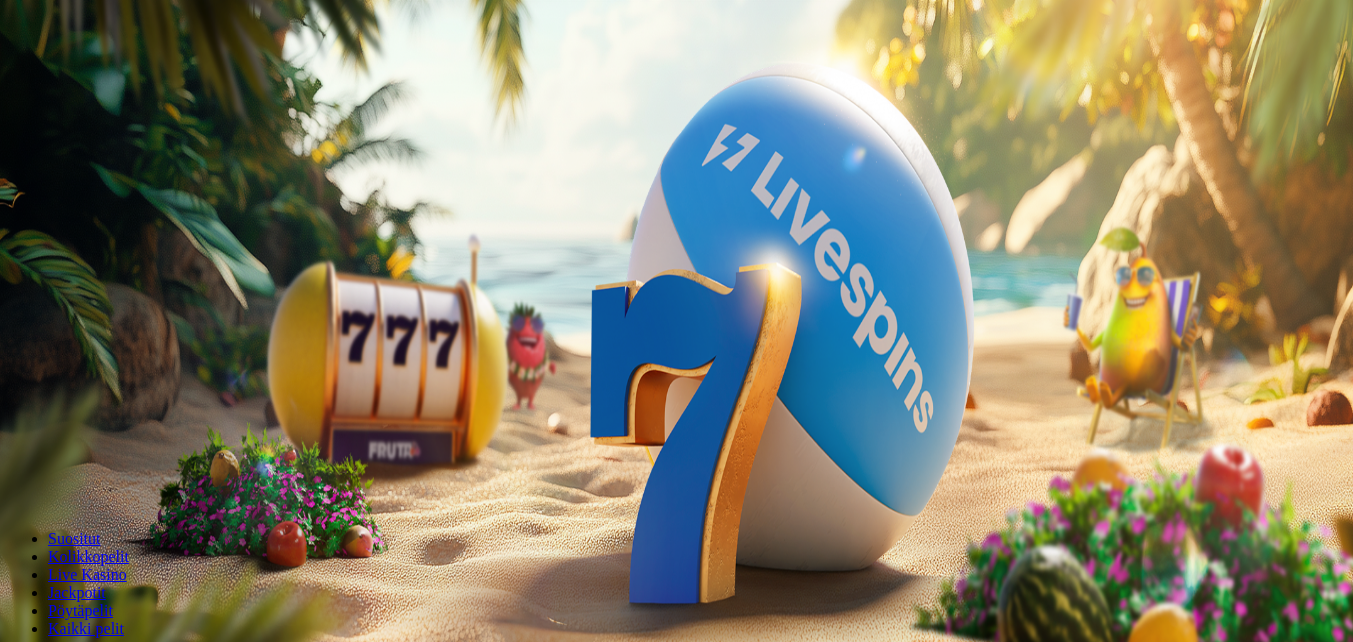 scroll, scrollTop: 0, scrollLeft: 0, axis: both 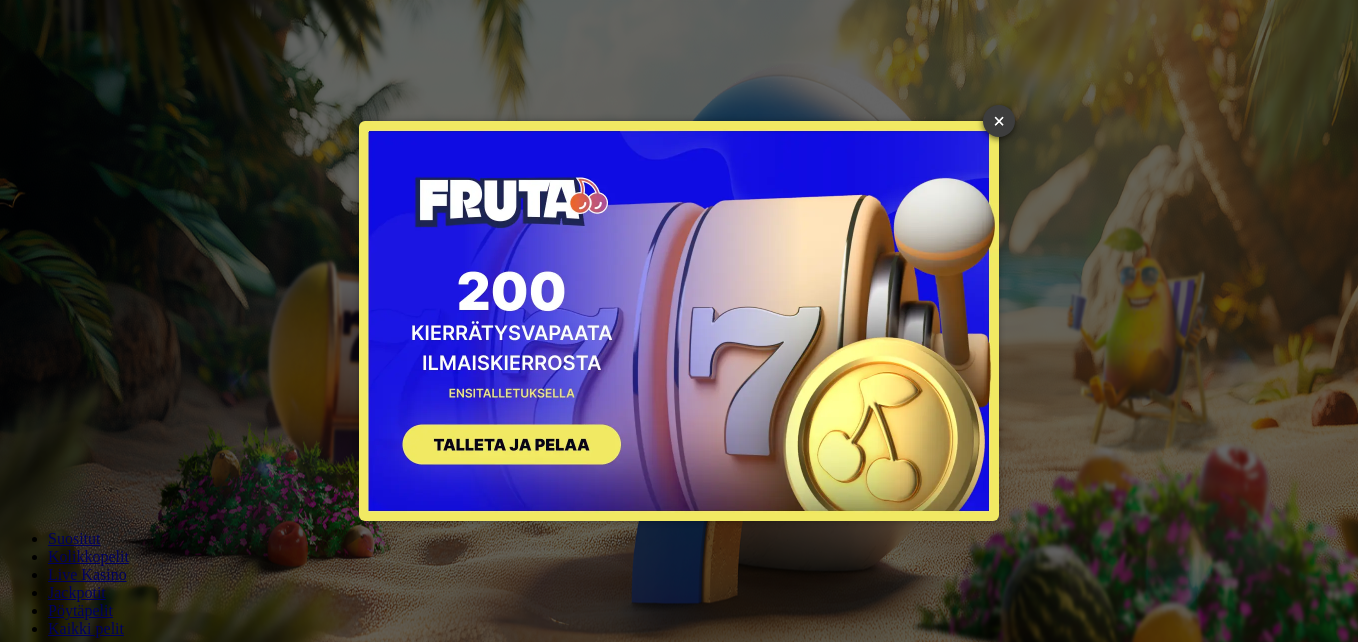 click on "×" at bounding box center [999, 121] 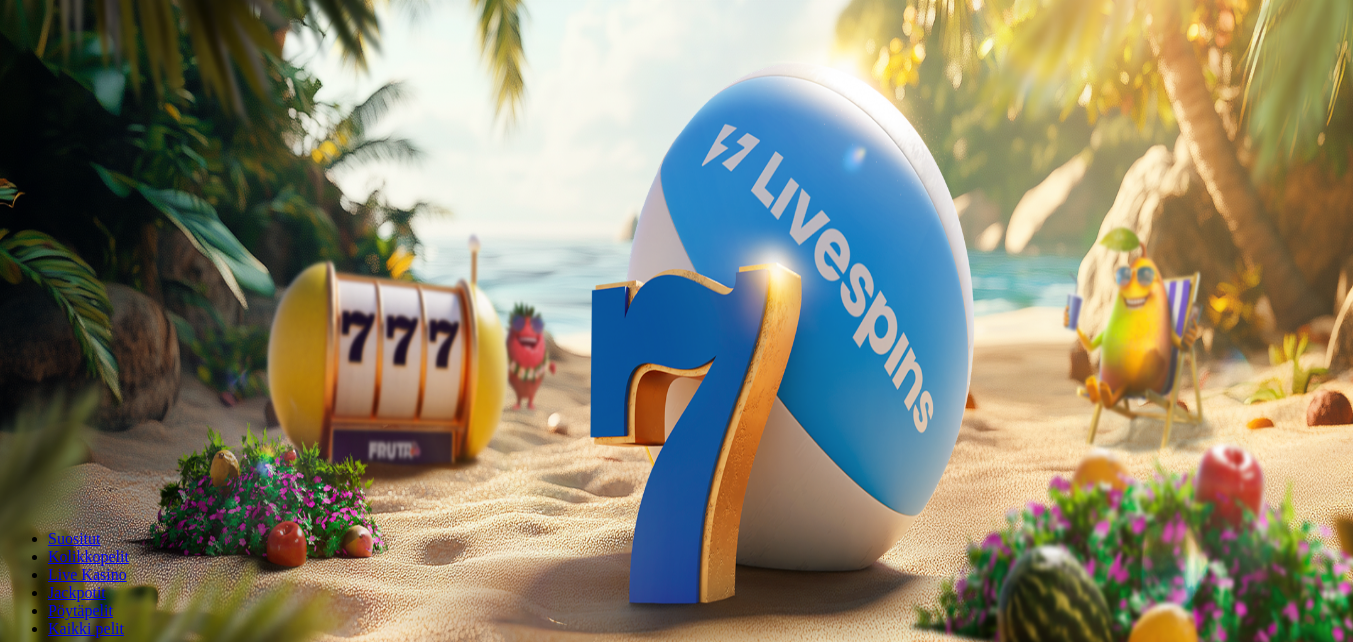 click on "Ymmärrän" at bounding box center [151, 5176] 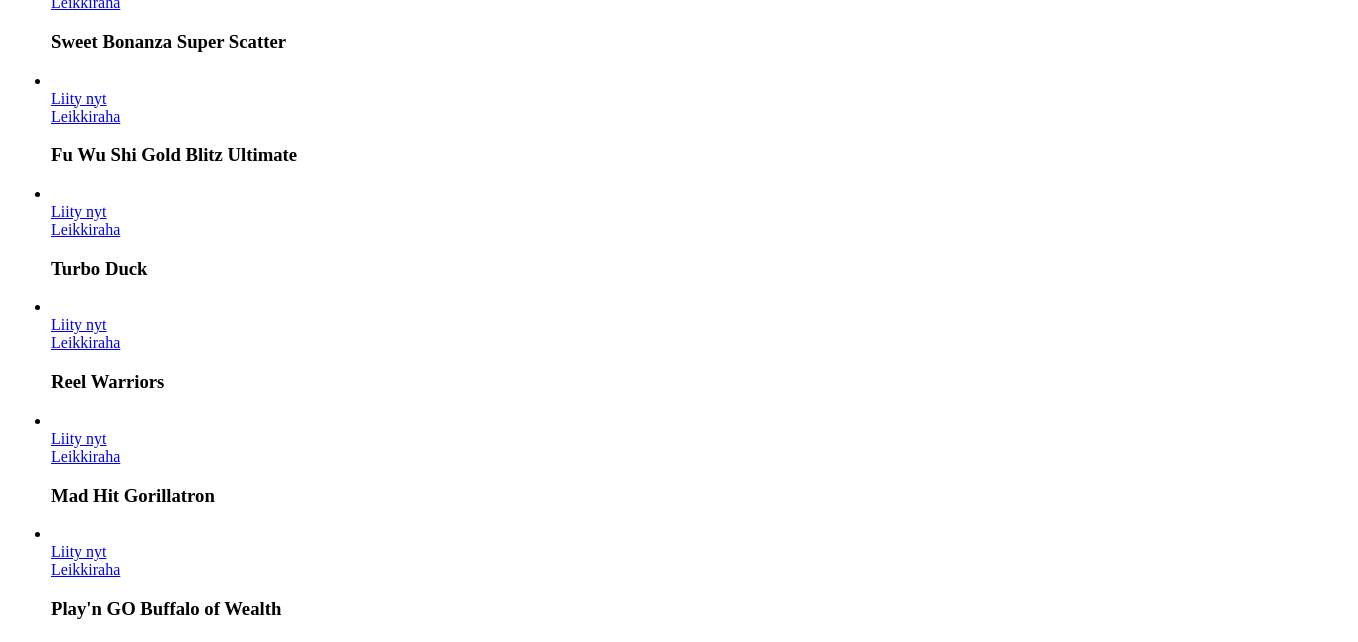 scroll, scrollTop: 2600, scrollLeft: 0, axis: vertical 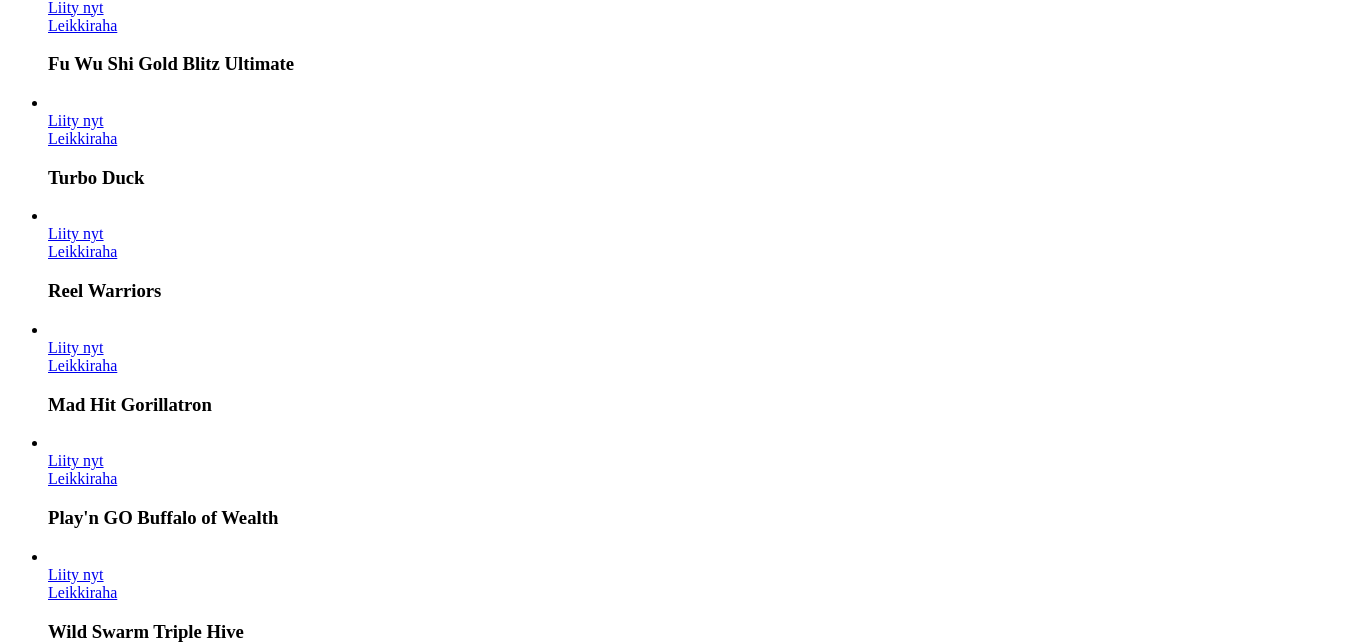 click on "Liity nyt" at bounding box center (76, 8008) 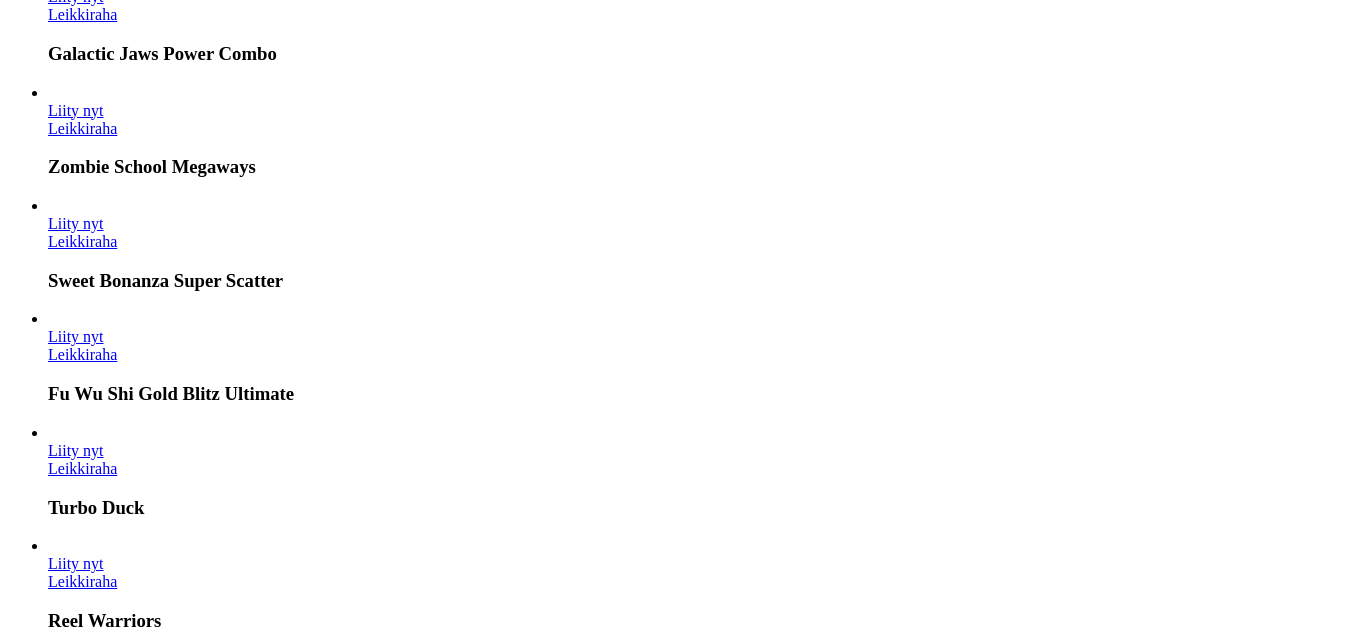 click at bounding box center (16, -2314) 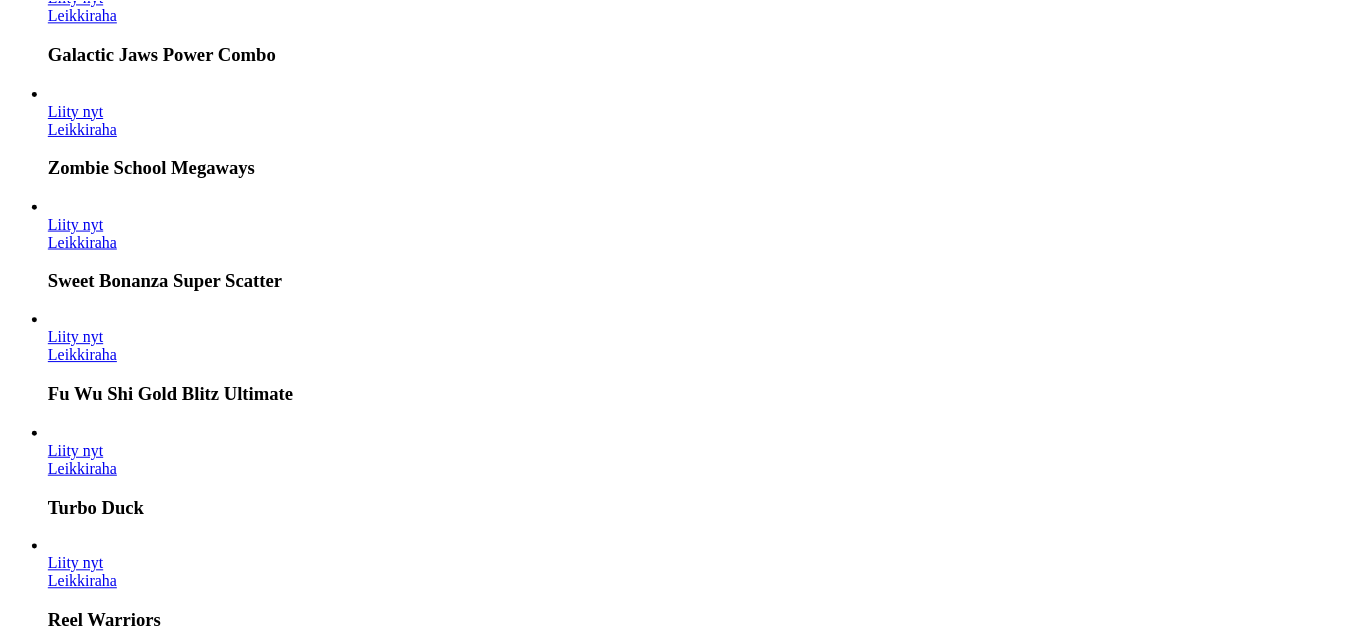 scroll, scrollTop: 0, scrollLeft: 0, axis: both 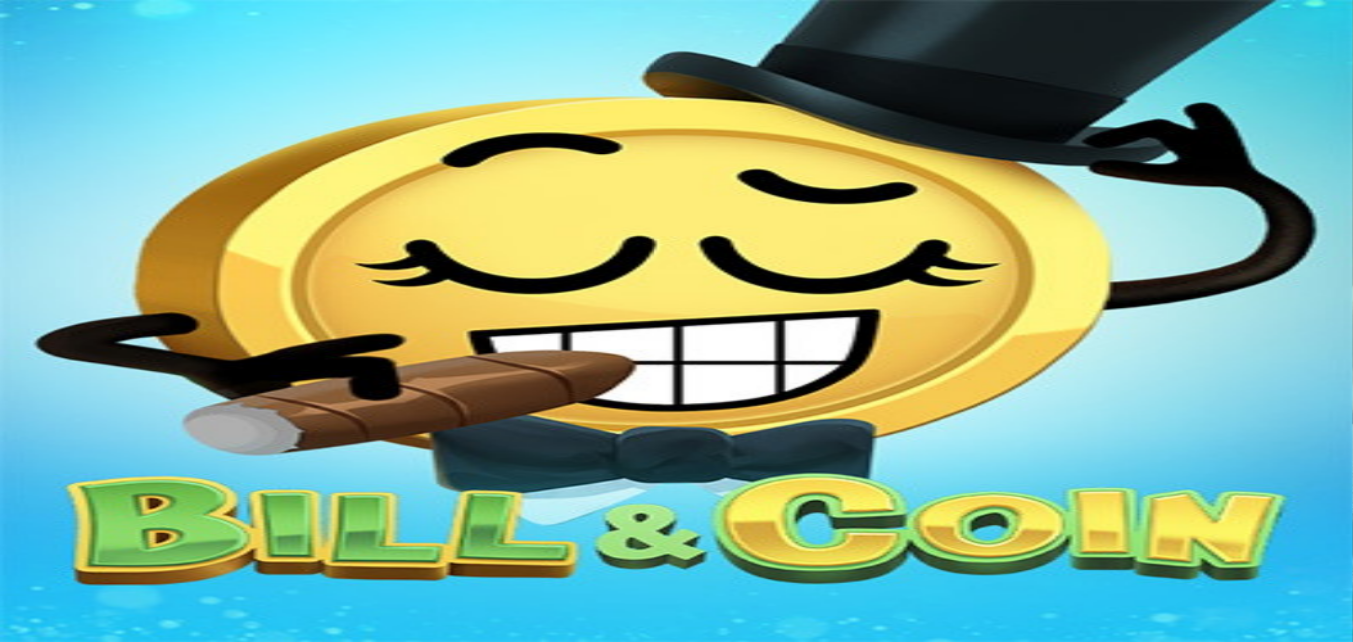 click on "Kirjaudu" at bounding box center (138, 72) 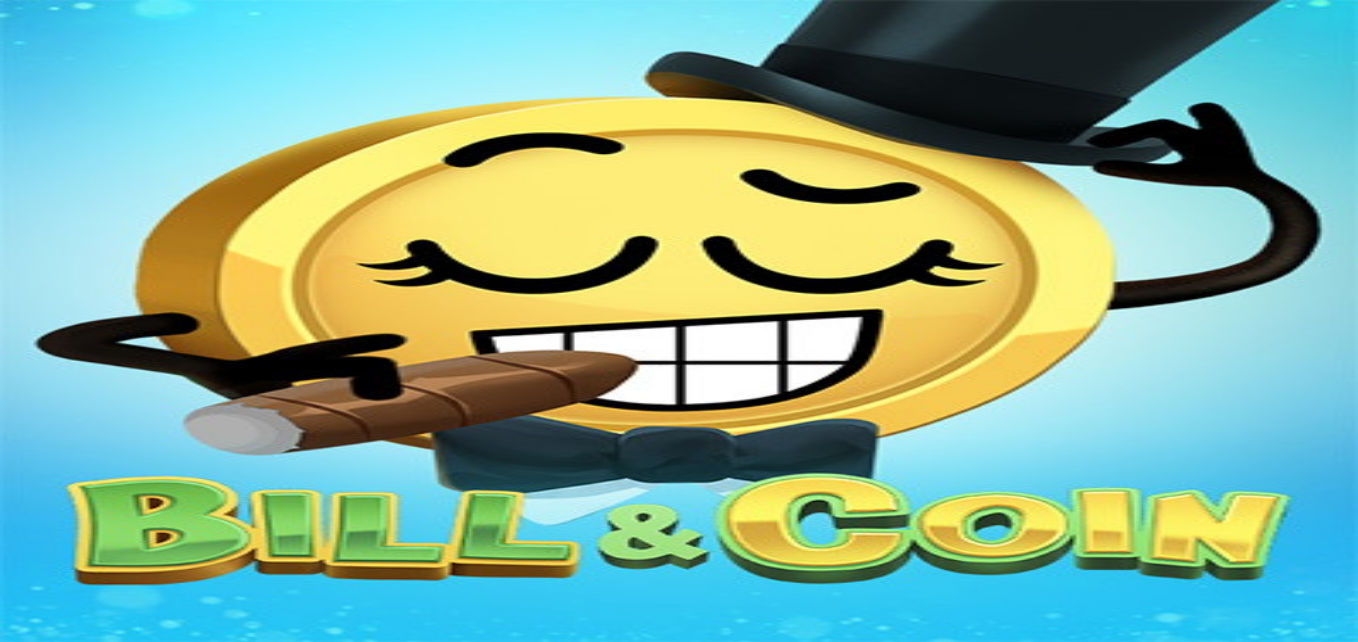 click on "Kirjaudu" at bounding box center [138, 72] 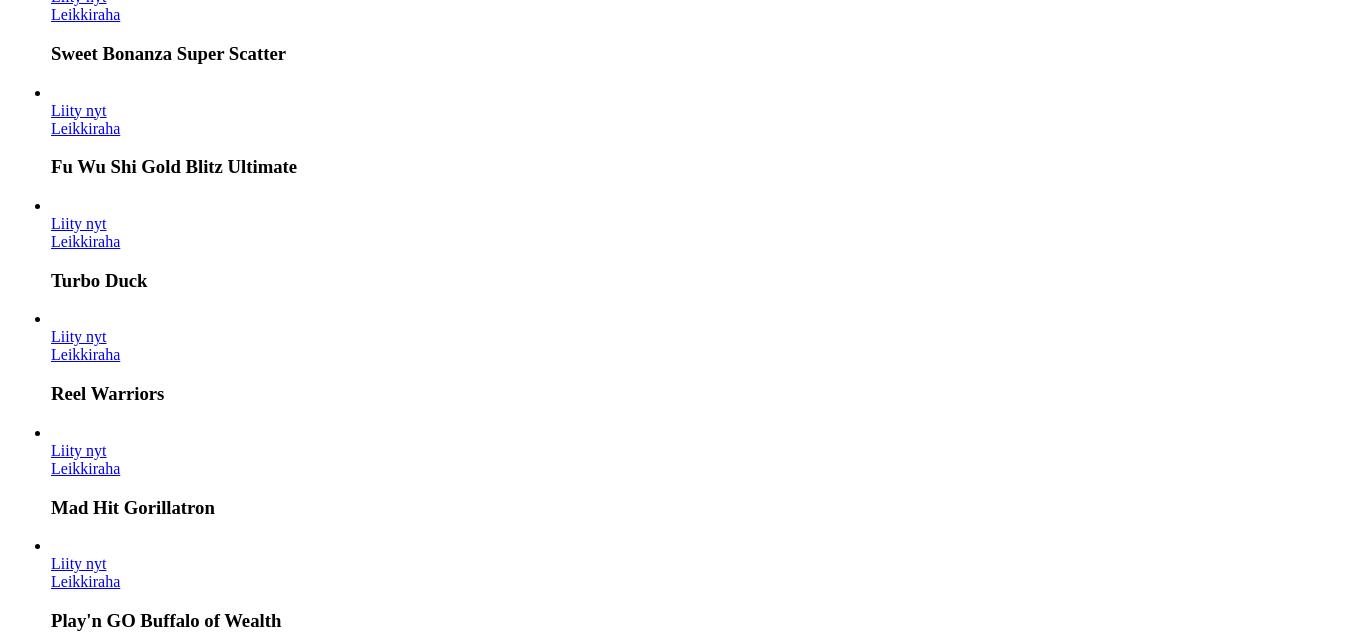 scroll, scrollTop: 2500, scrollLeft: 0, axis: vertical 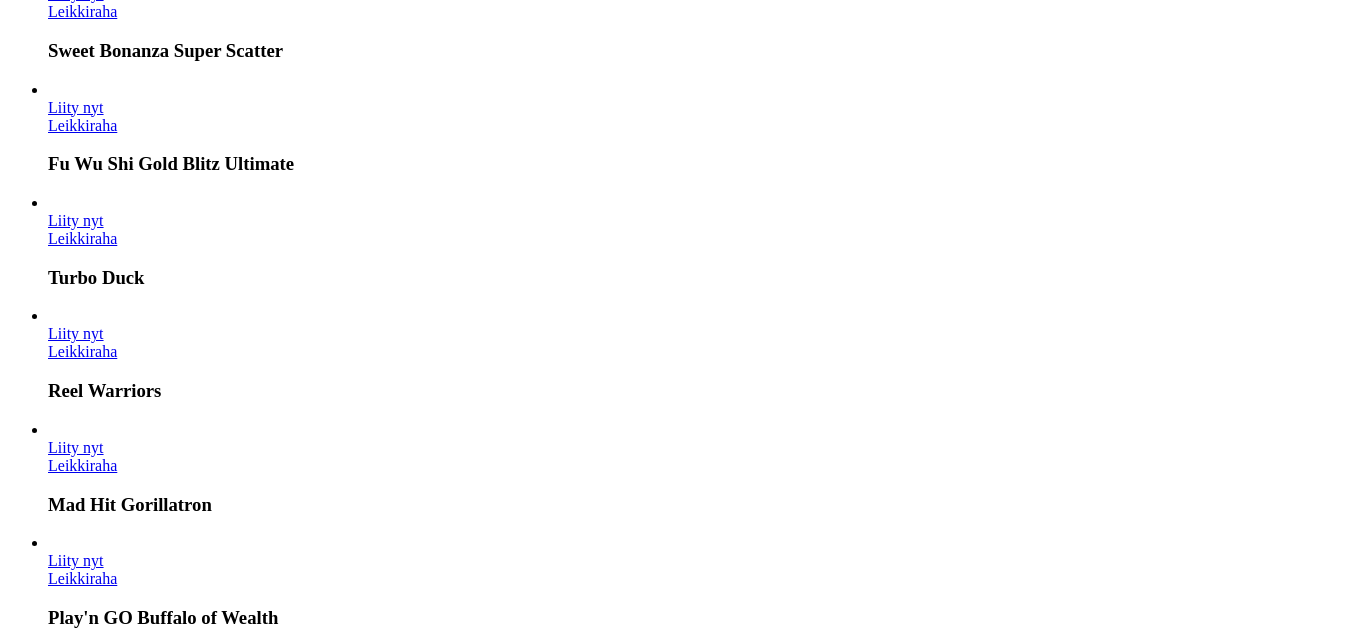 click on "Liity nyt" at bounding box center (76, 8108) 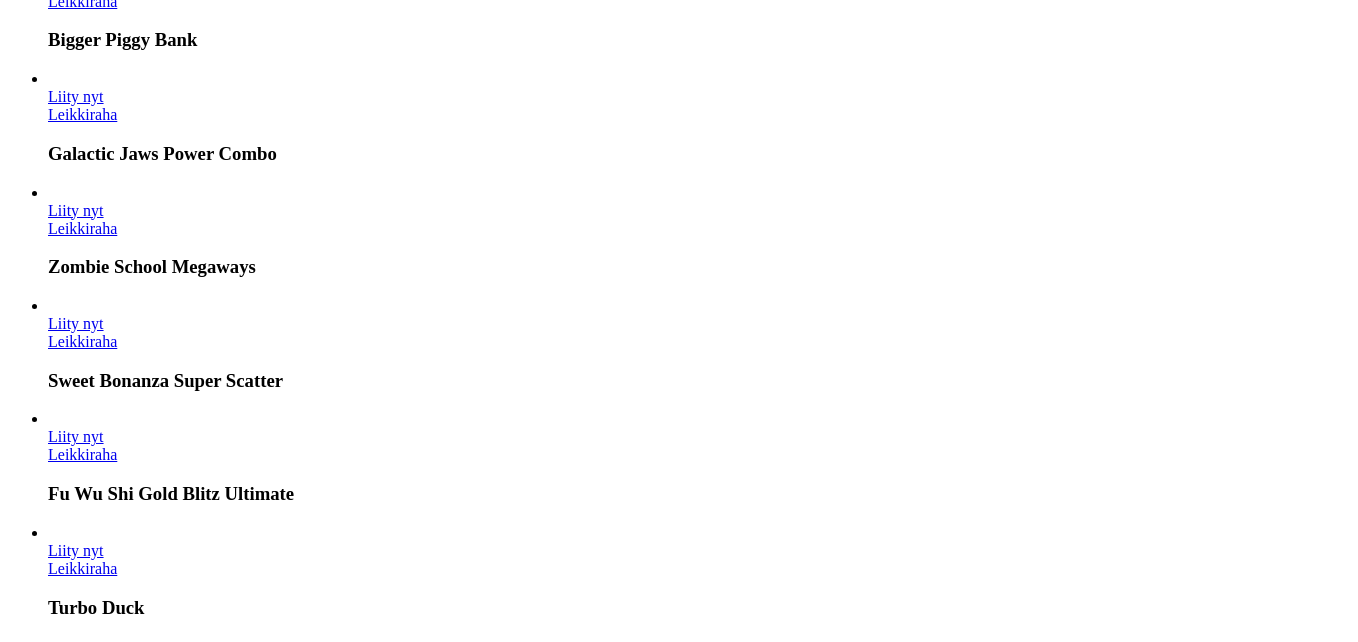 click at bounding box center [16, -2214] 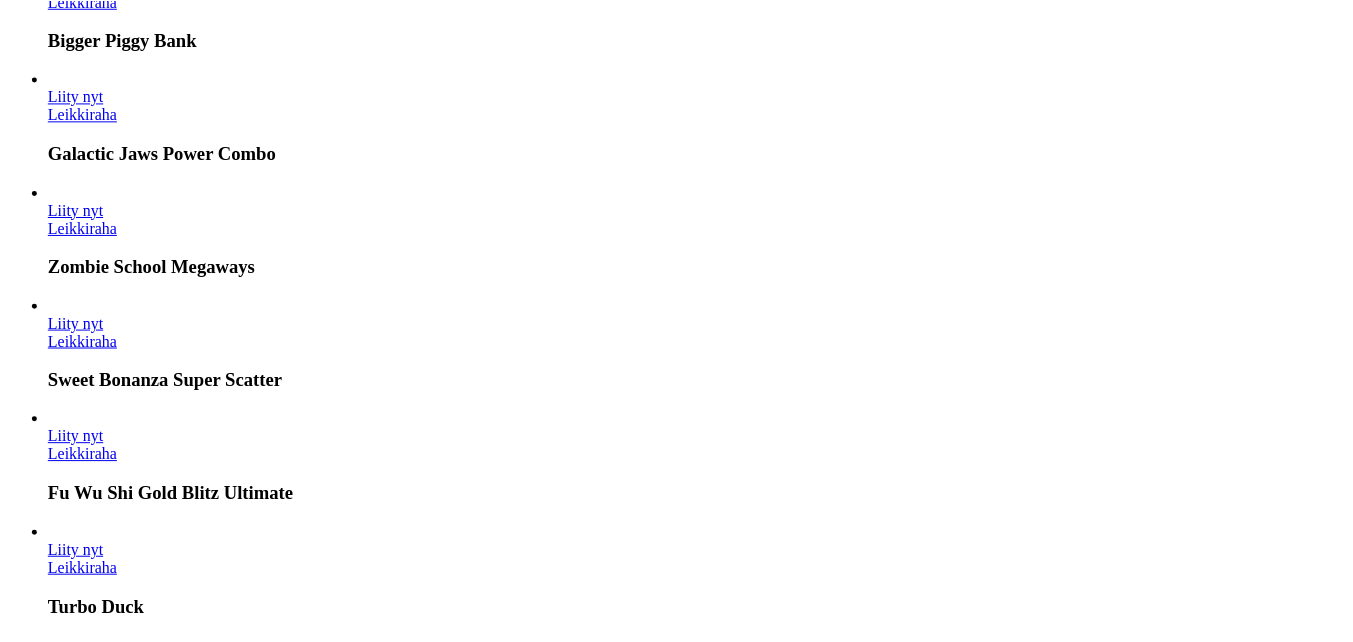 scroll, scrollTop: 0, scrollLeft: 0, axis: both 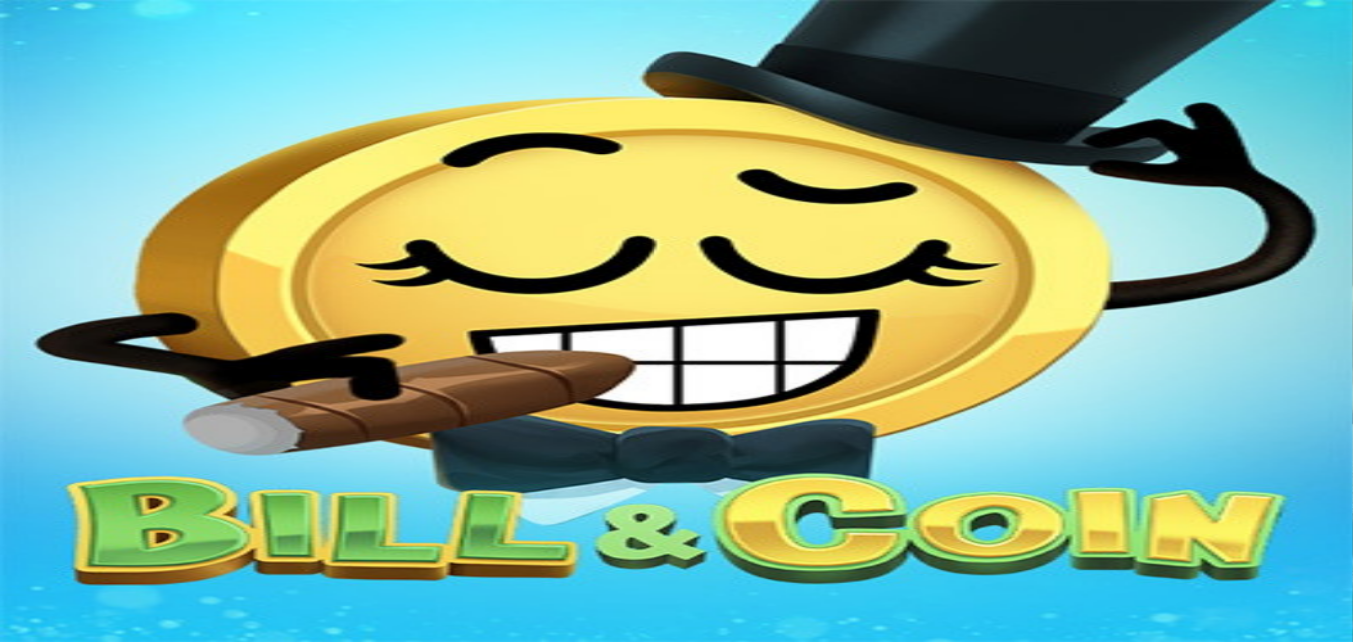 click on "Liity nyt" at bounding box center [-492, 1720] 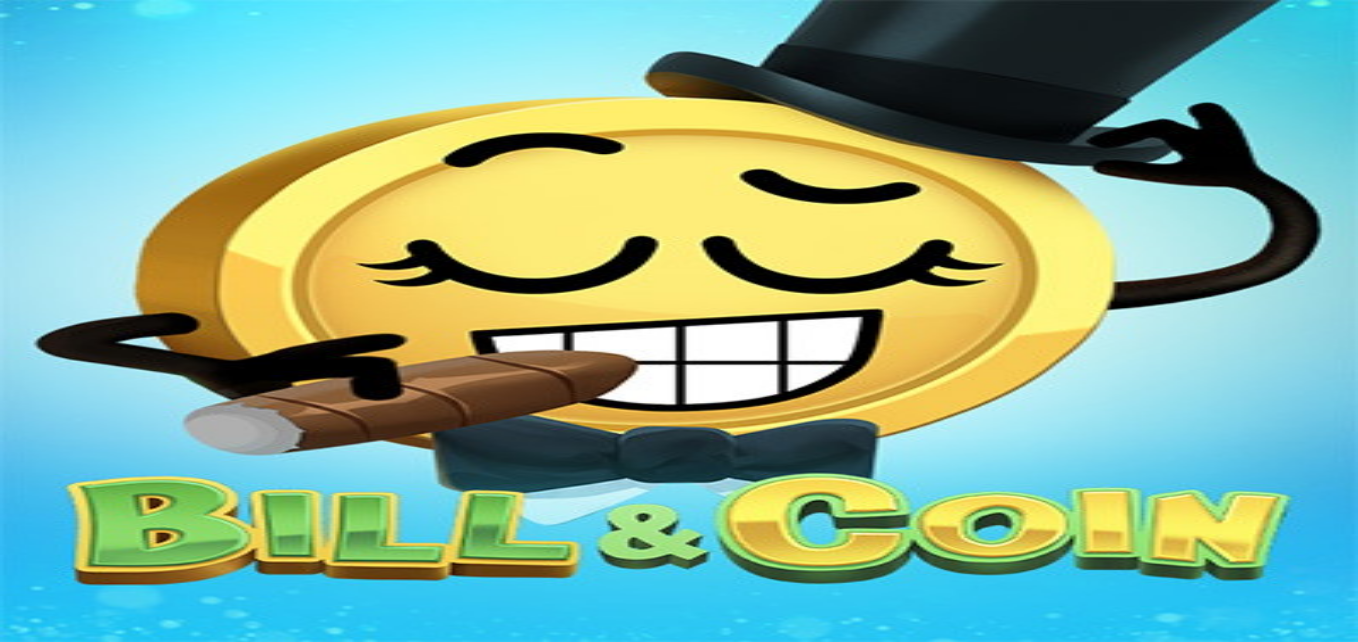 click on "Kirjaudu" at bounding box center (138, 72) 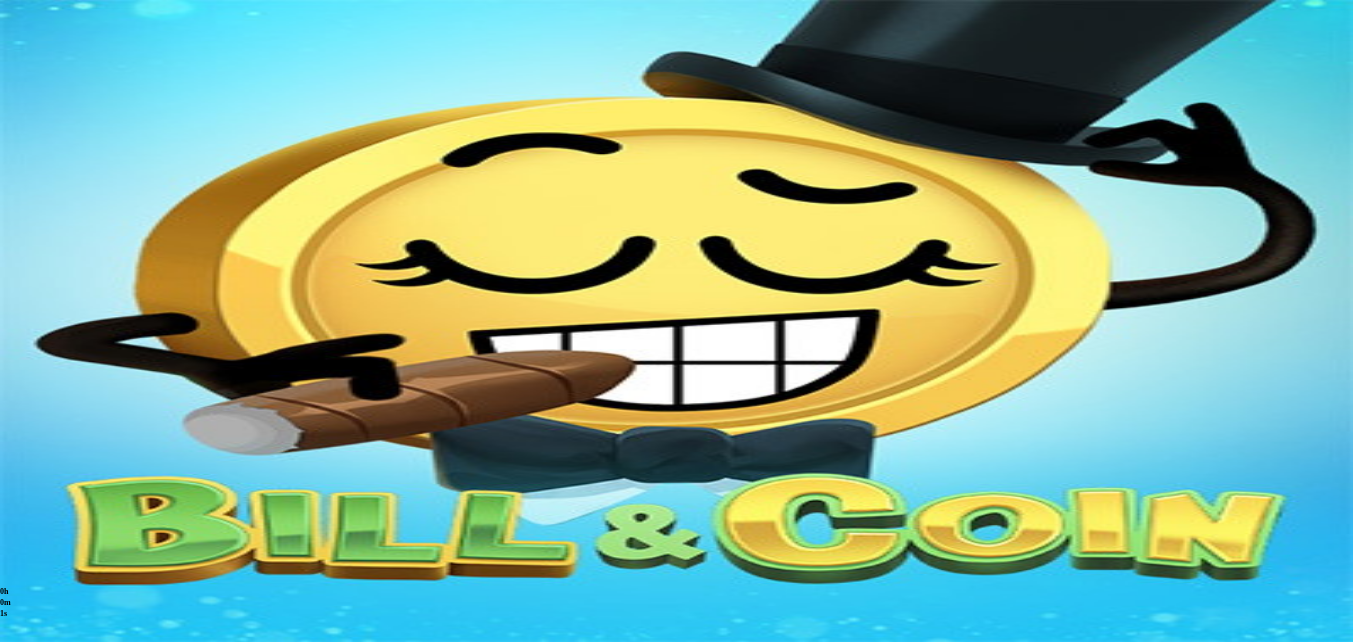 scroll, scrollTop: 19, scrollLeft: 0, axis: vertical 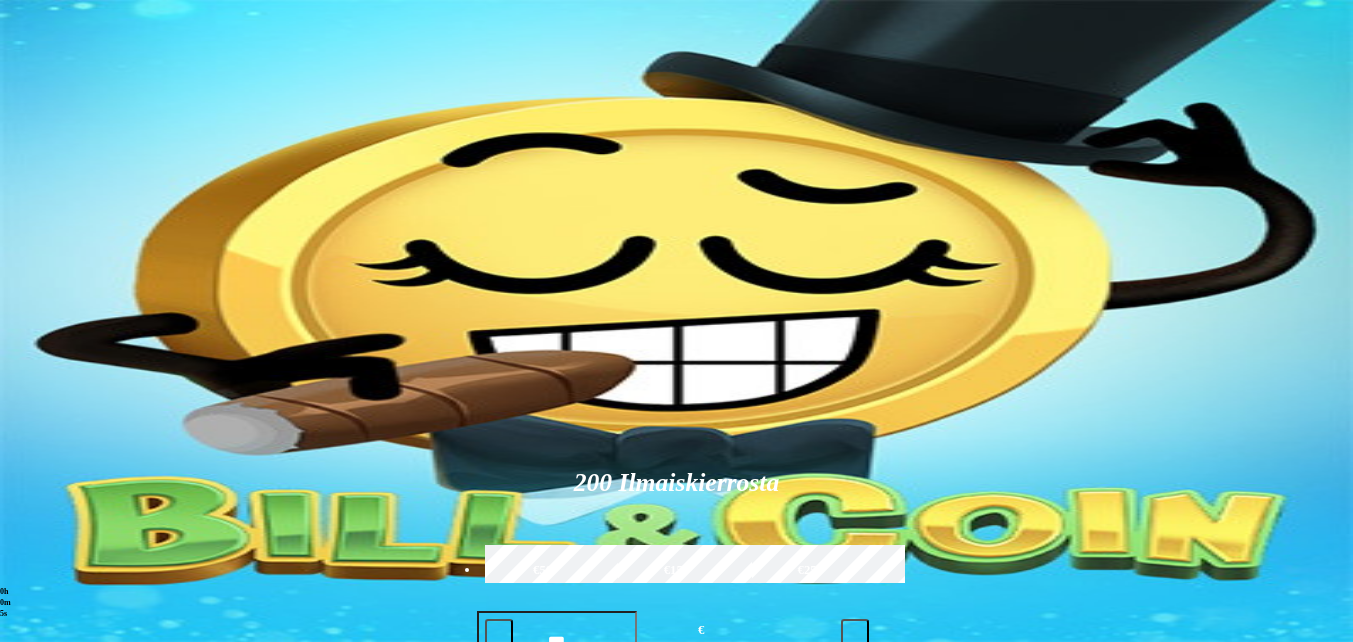 click on "Pelaa nyt" at bounding box center [77, 1141] 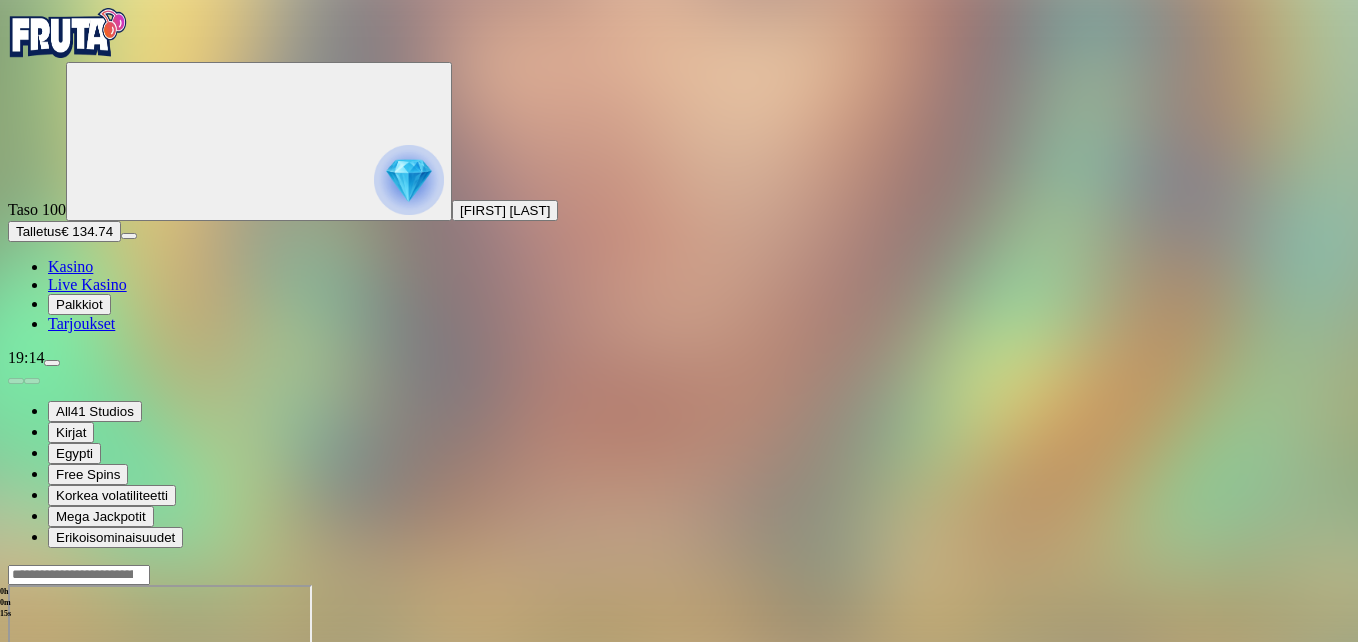 click at bounding box center (48, 757) 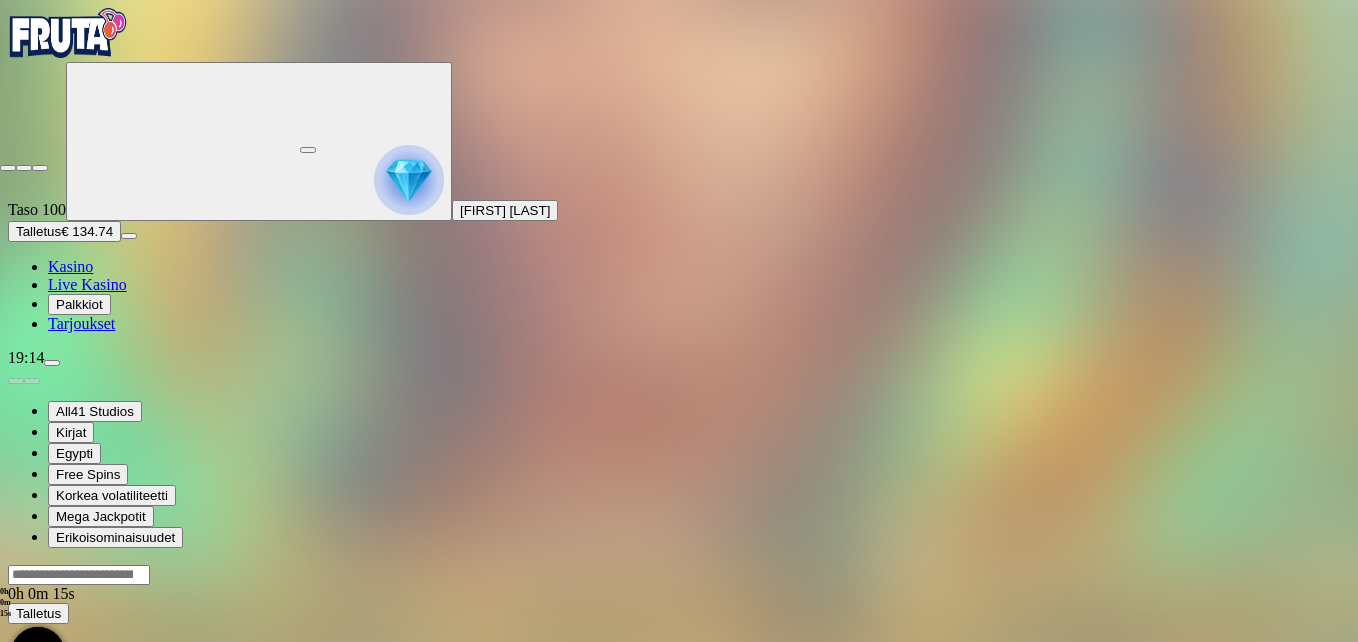 click at bounding box center [150, 75] 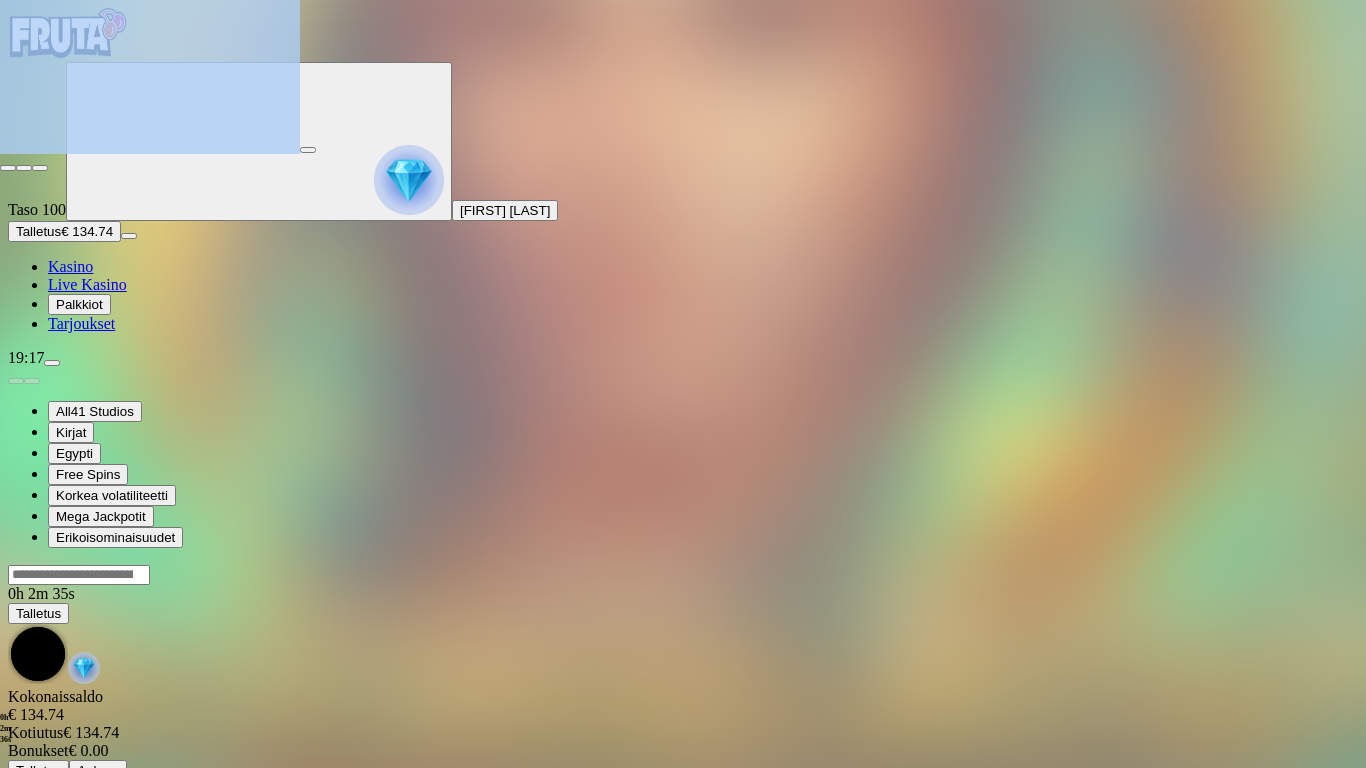 click at bounding box center [8, 168] 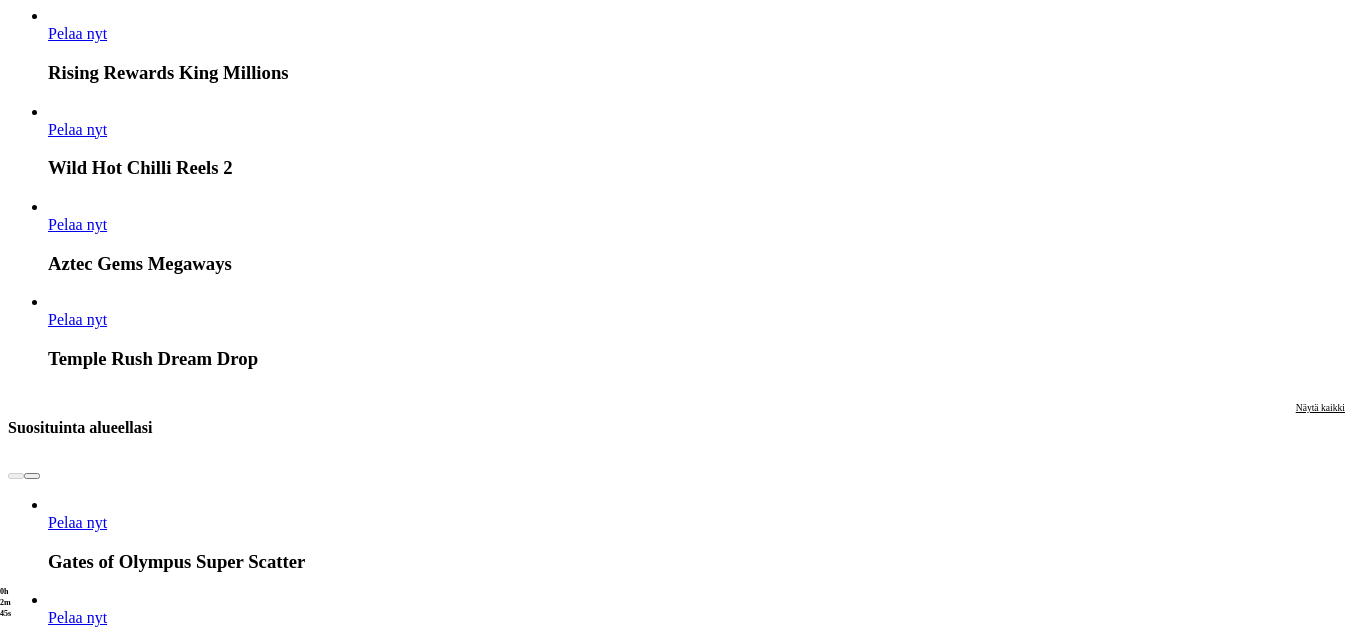 scroll, scrollTop: 1800, scrollLeft: 0, axis: vertical 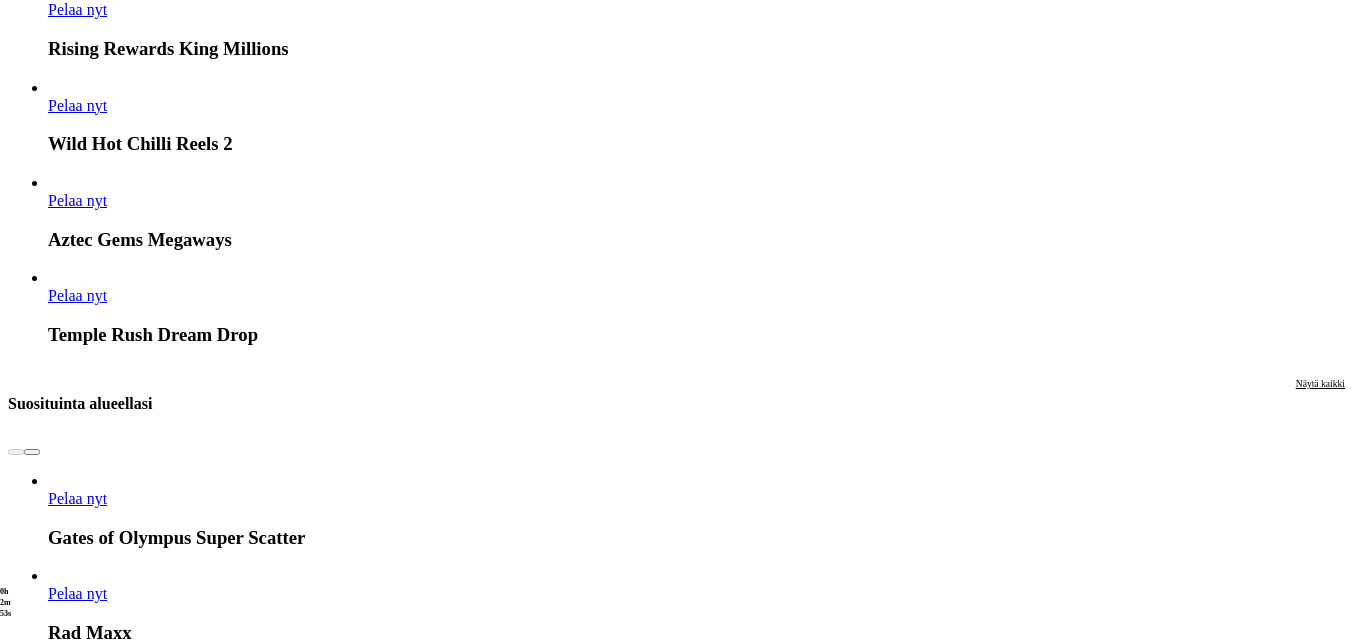 click on "Pelaa nyt" at bounding box center [77, 16260] 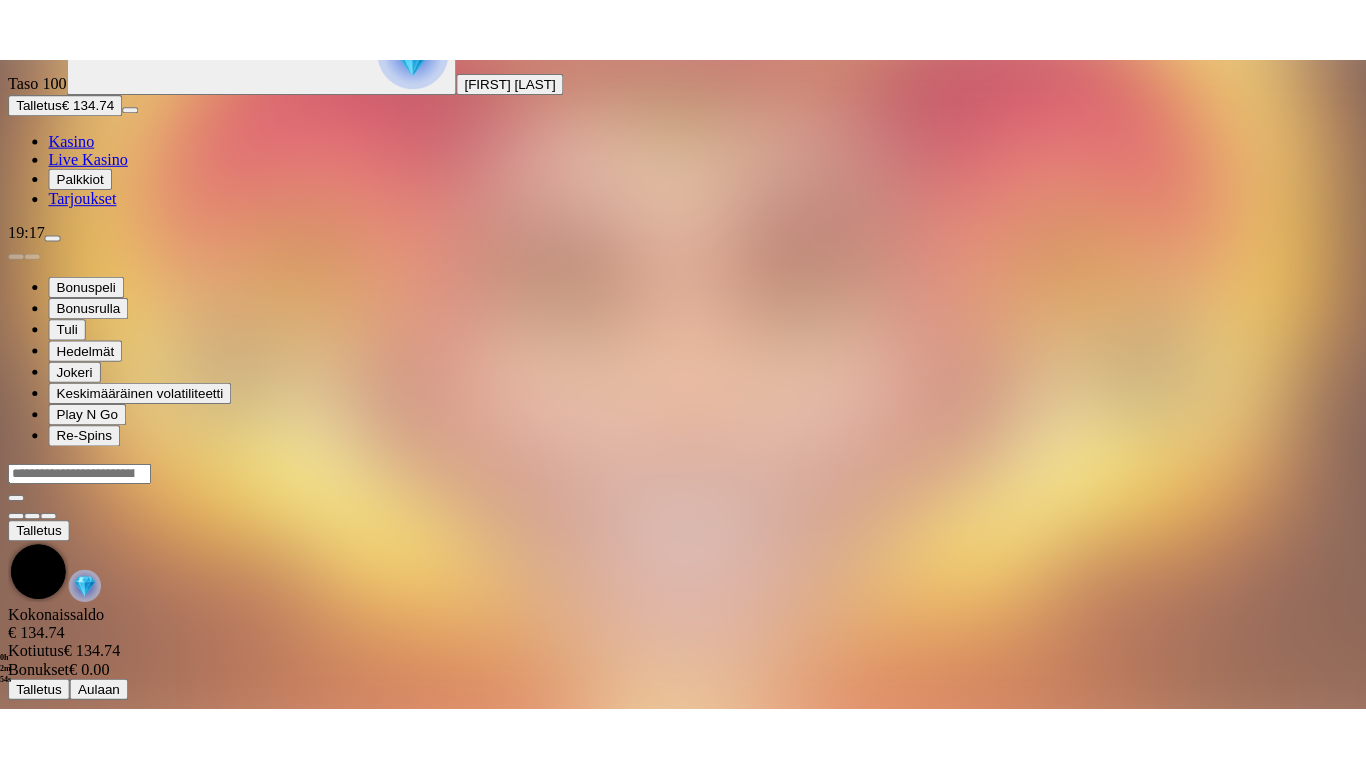 scroll, scrollTop: 0, scrollLeft: 0, axis: both 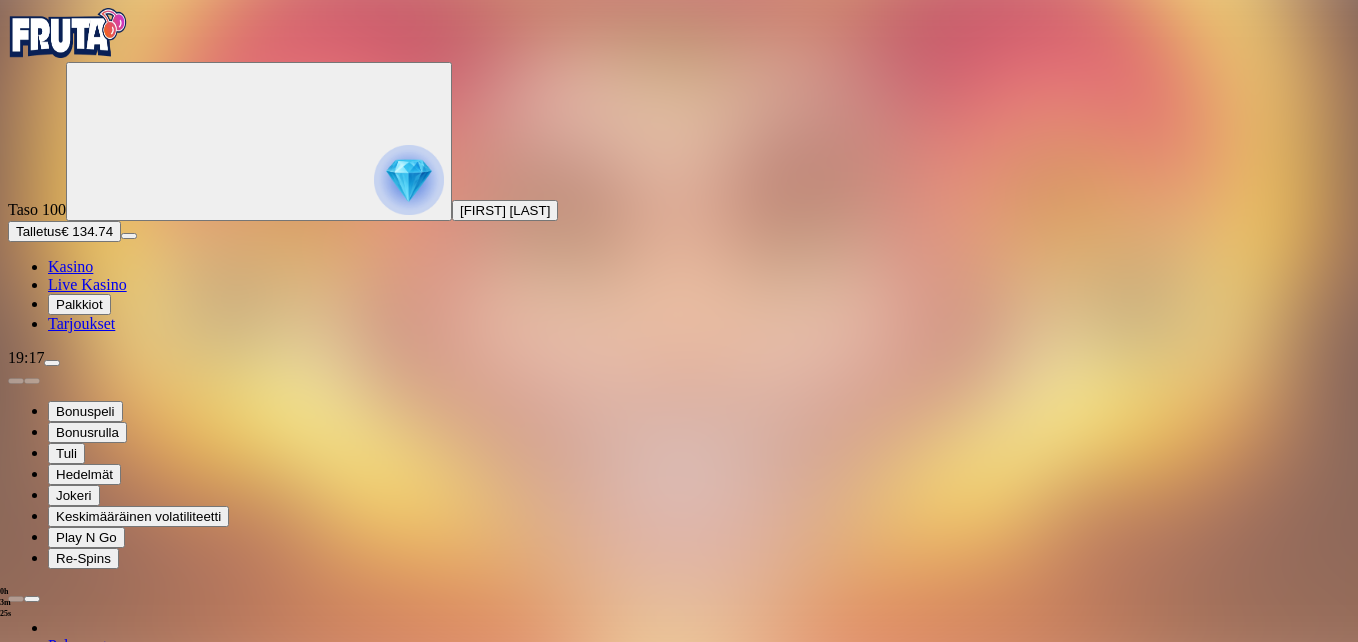 click at bounding box center (48, 1368) 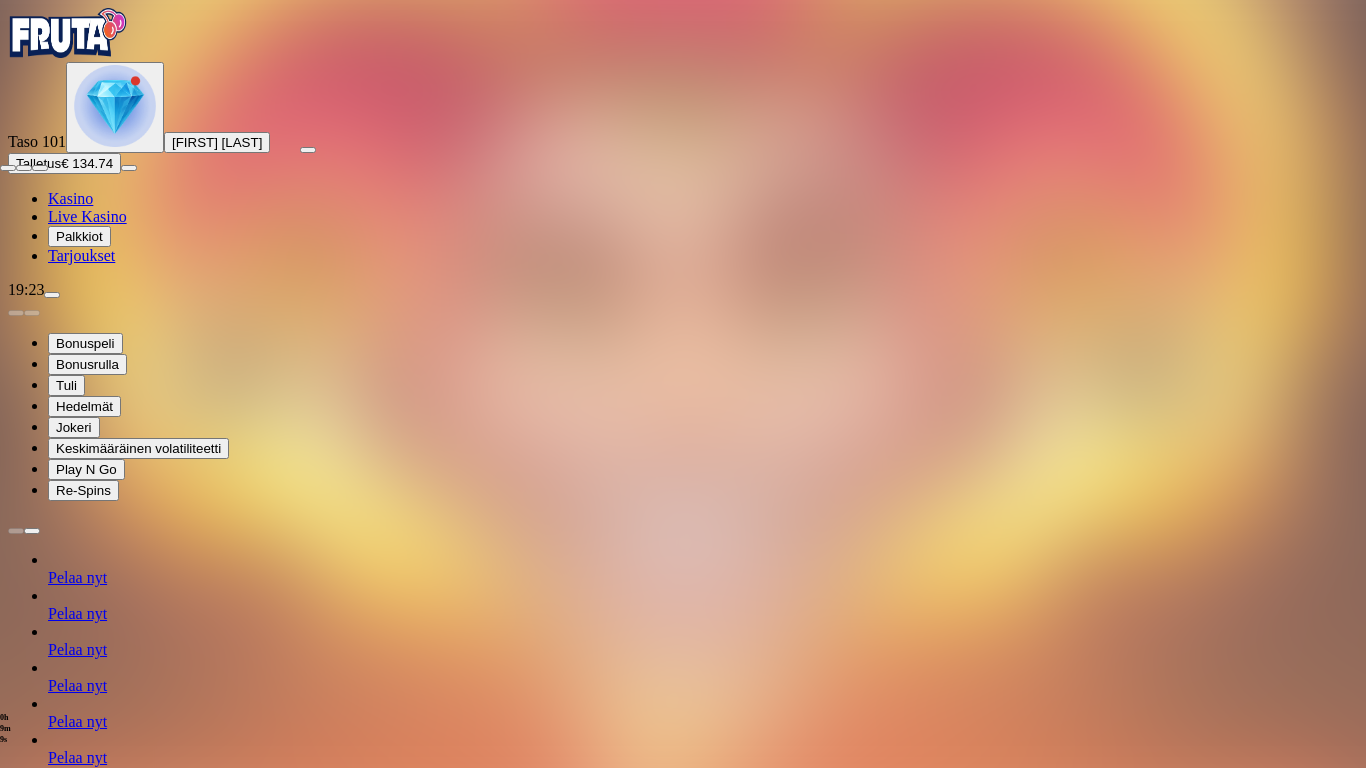 click at bounding box center [8, 168] 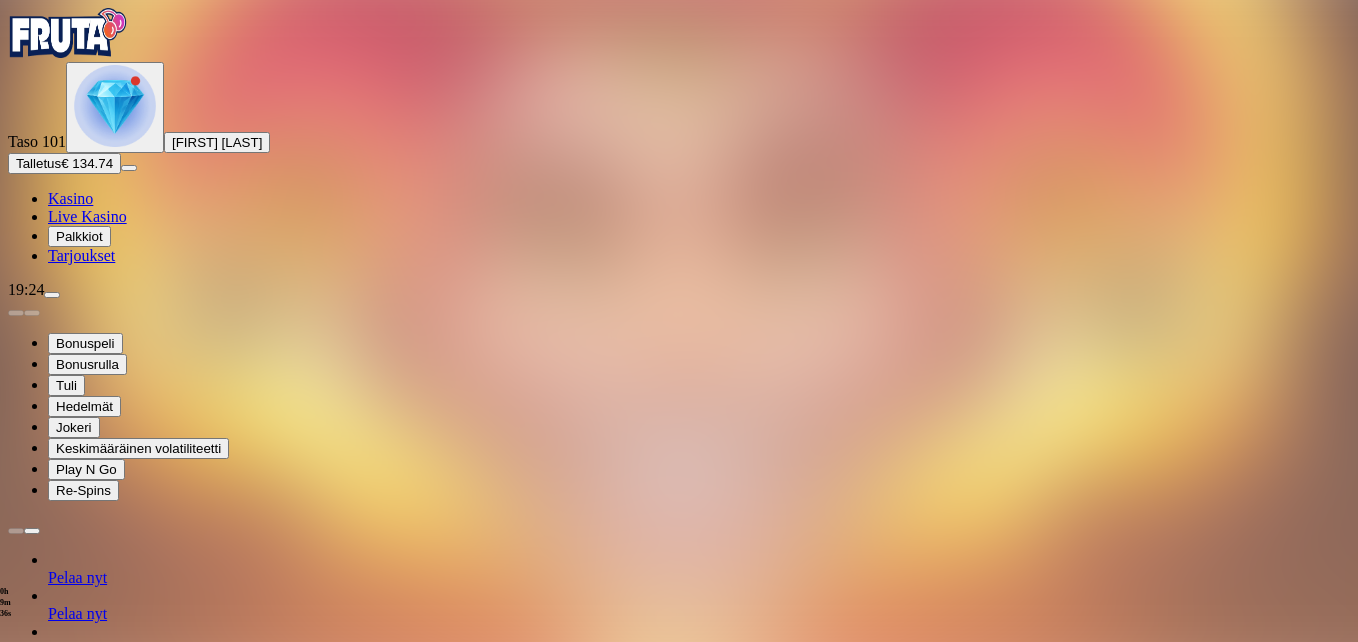 click at bounding box center (48, 1300) 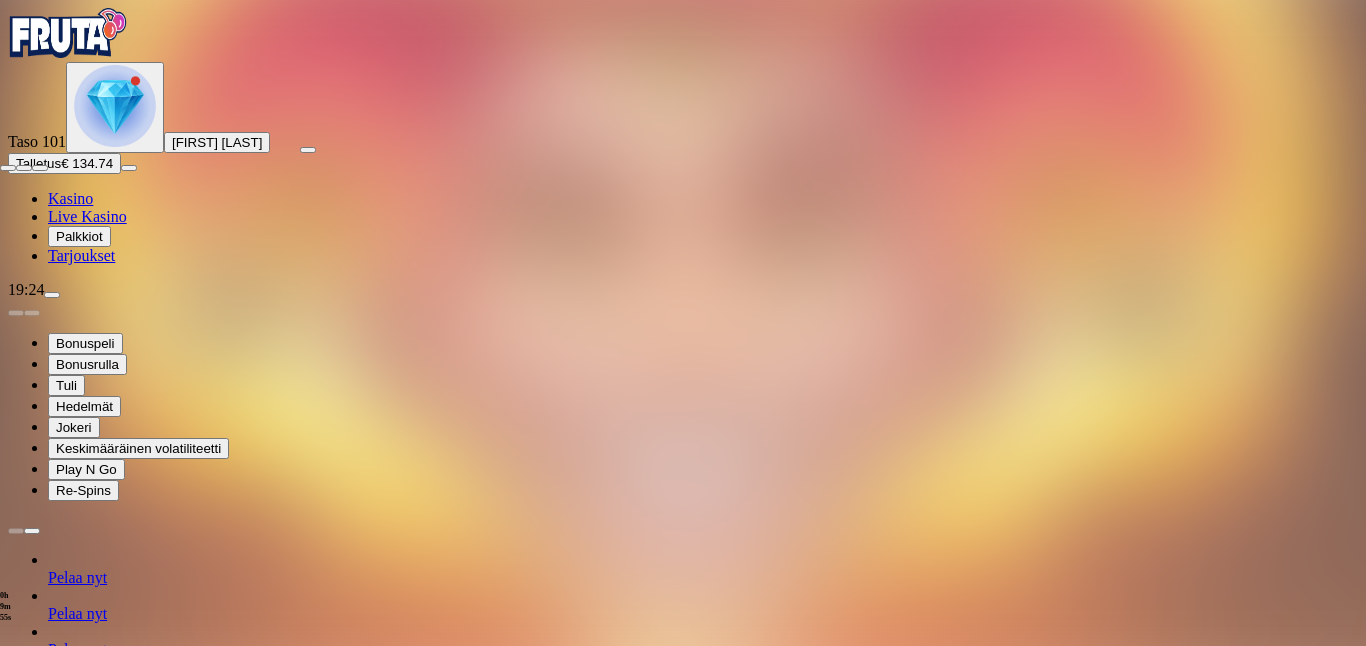 click at bounding box center (8, 168) 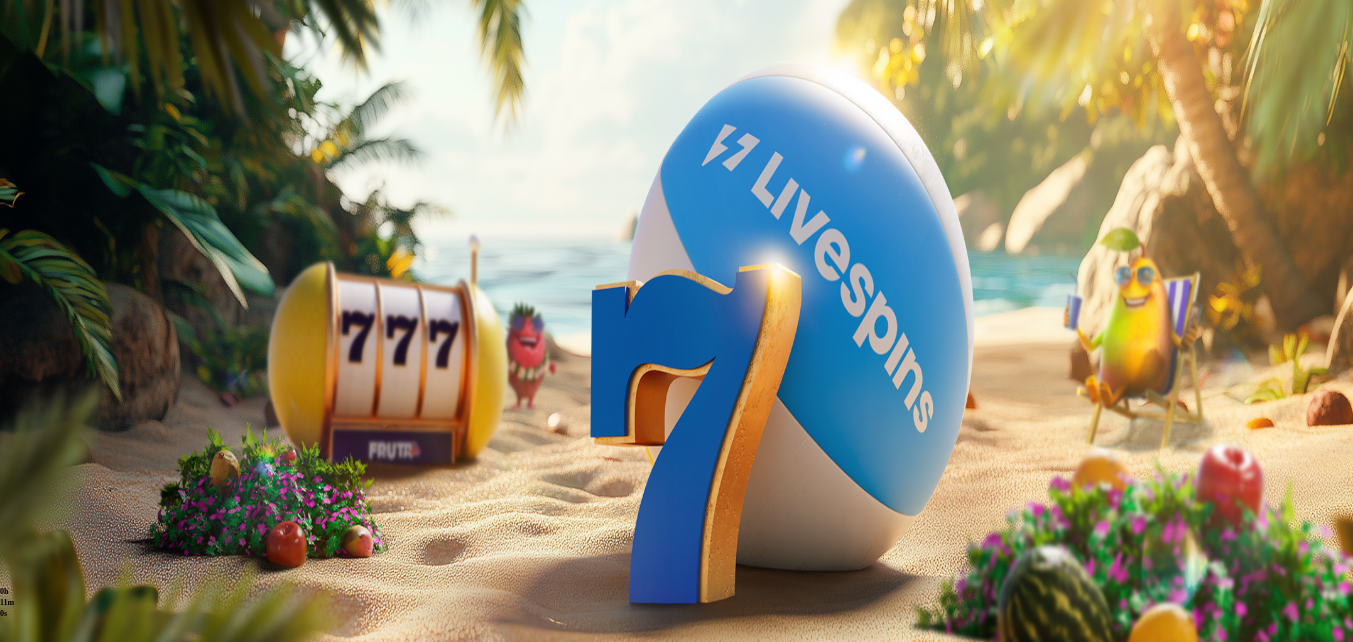 scroll, scrollTop: 0, scrollLeft: 0, axis: both 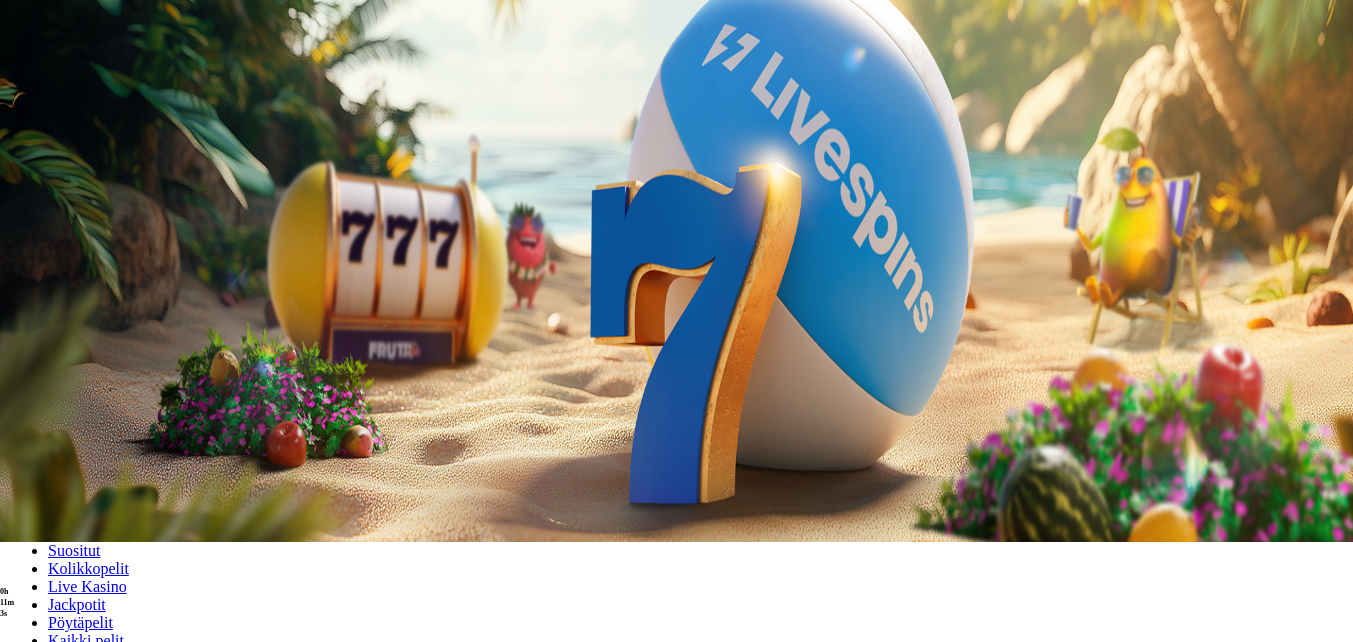 click on "Pelaa nyt" at bounding box center [77, 902] 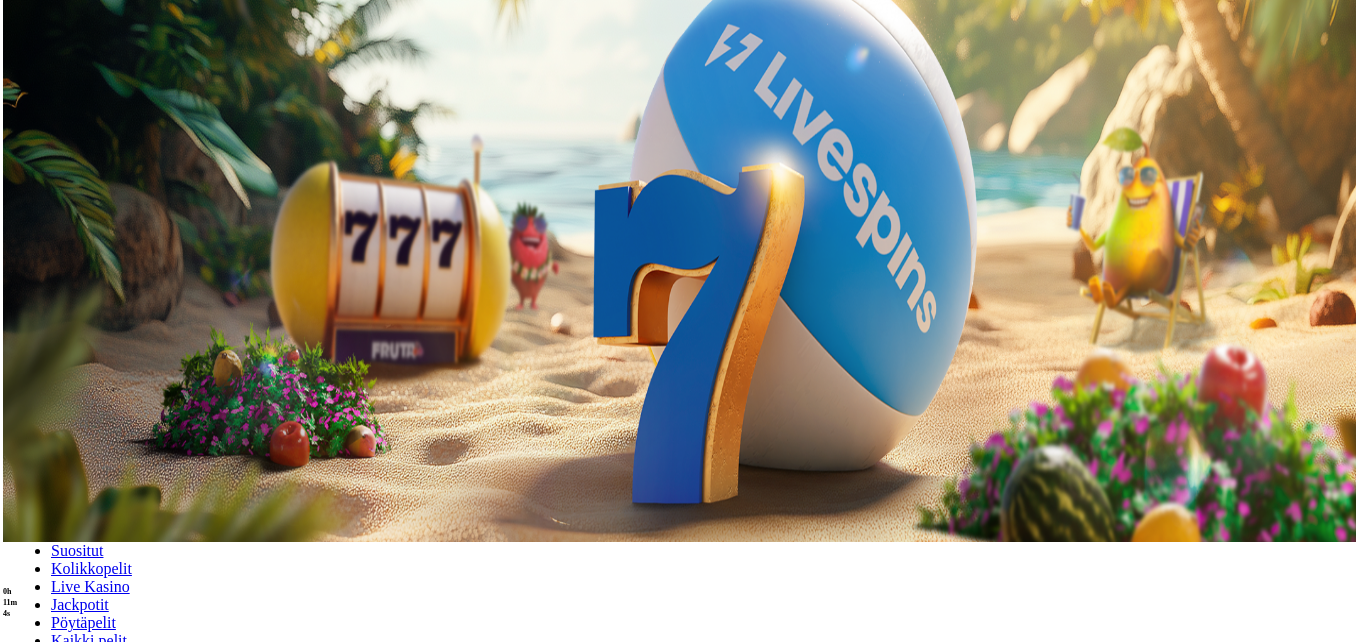 scroll, scrollTop: 0, scrollLeft: 0, axis: both 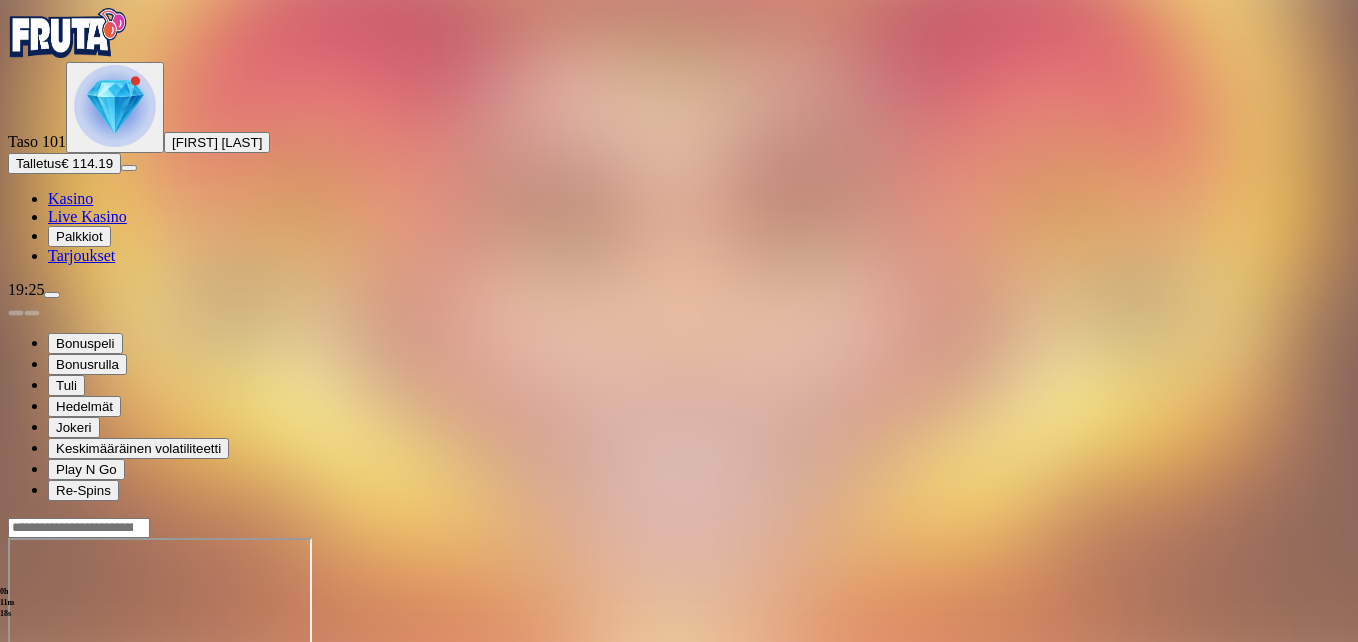 click at bounding box center [48, 710] 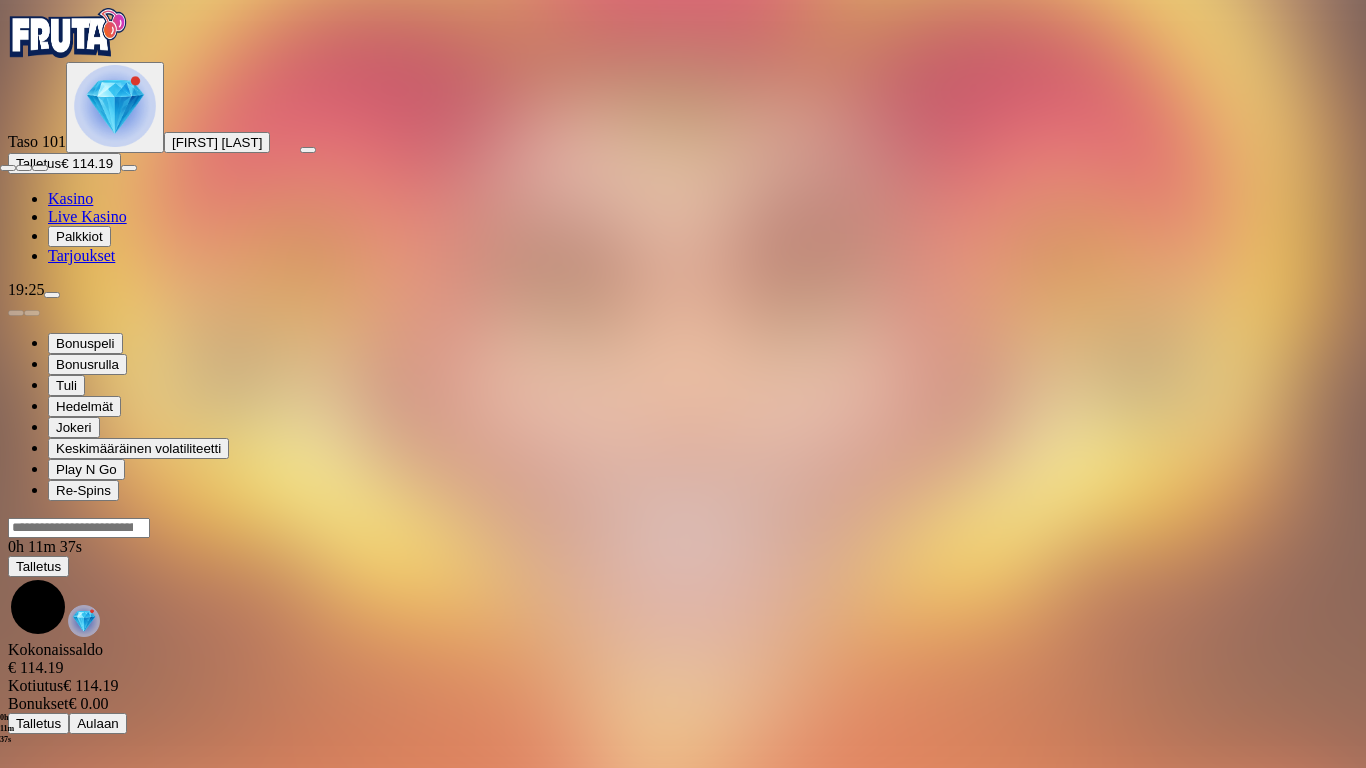 click at bounding box center (8, 168) 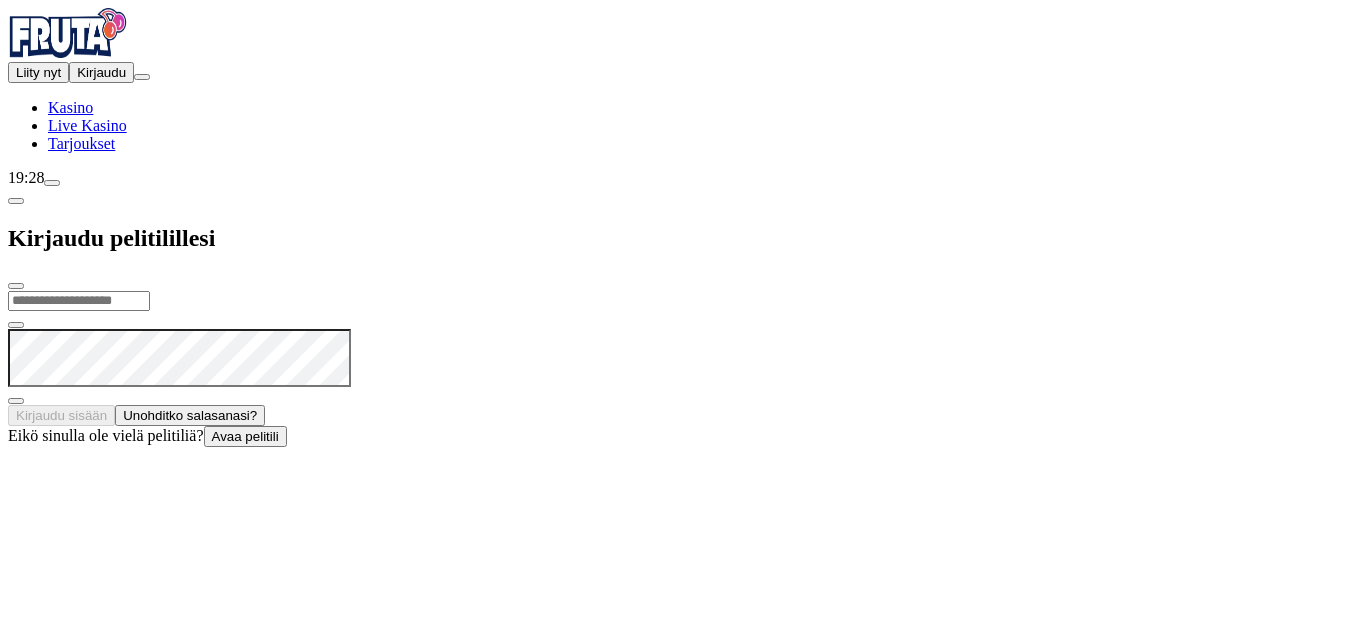 click on "Liity nyt" at bounding box center [38, 72] 